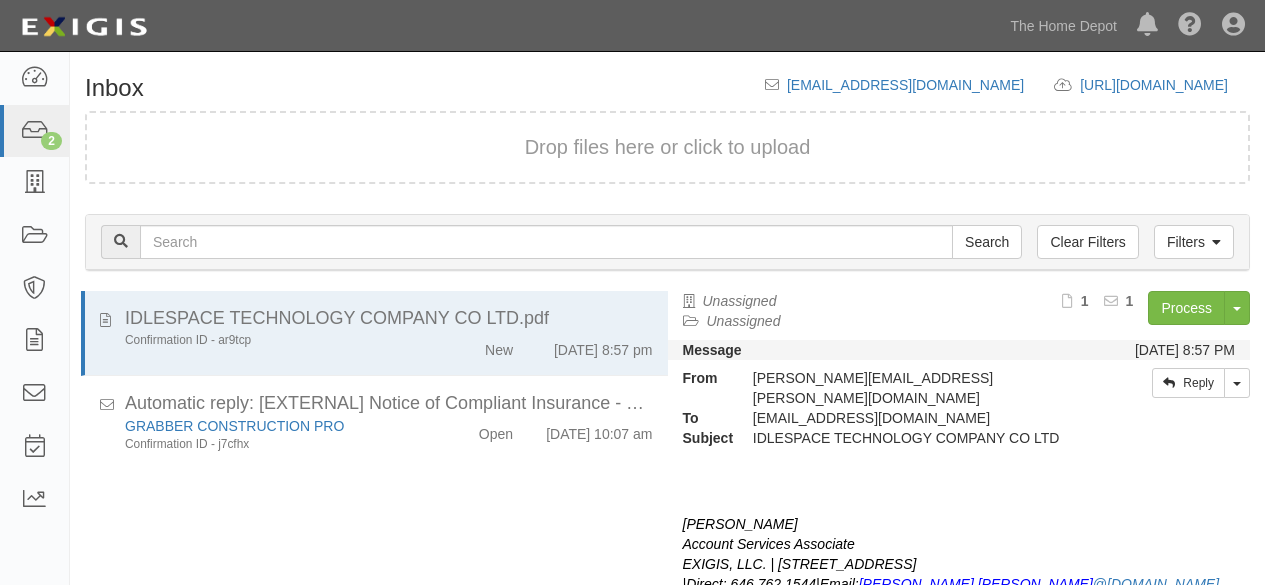 scroll, scrollTop: 76, scrollLeft: 0, axis: vertical 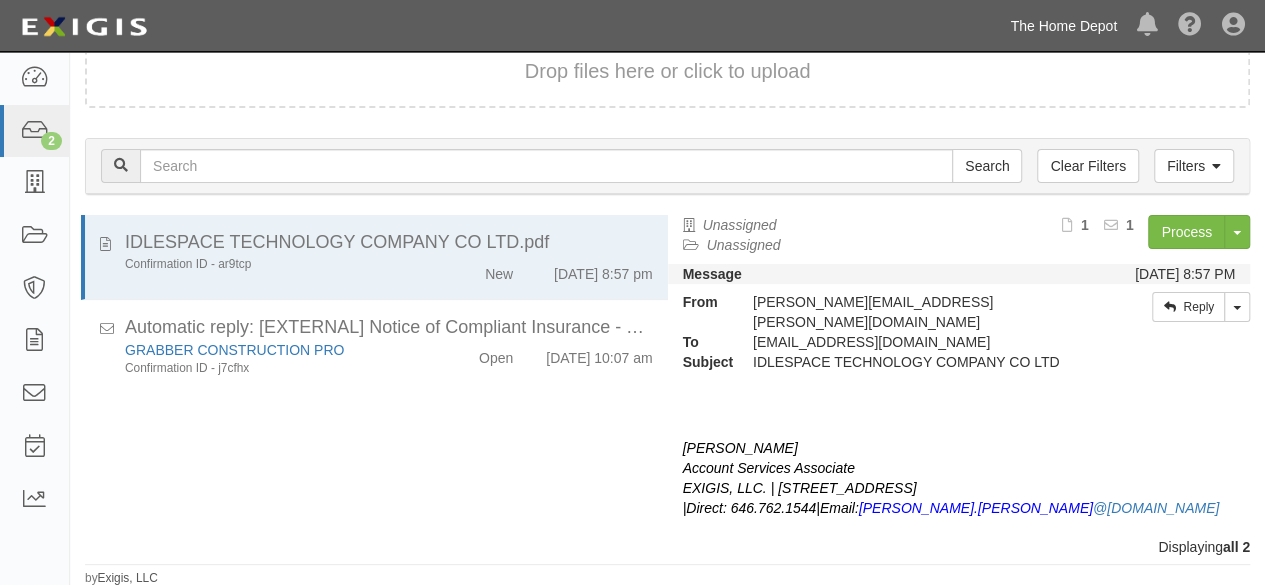 click on "The Home Depot" at bounding box center [1063, 26] 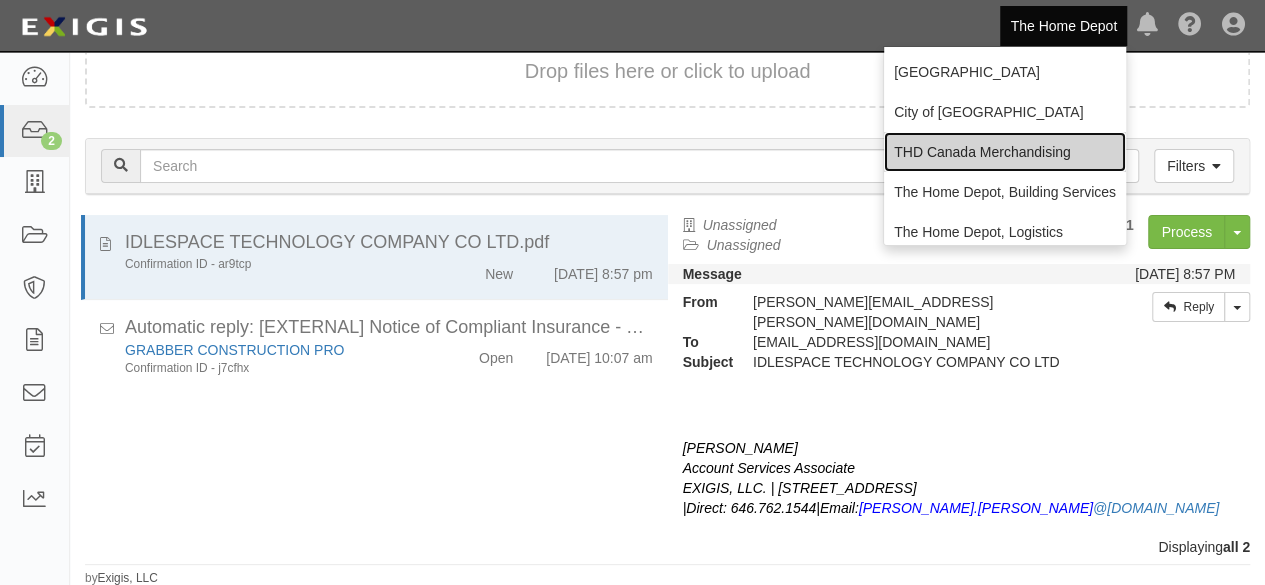 click on "THD Canada Merchandising" at bounding box center [1005, 152] 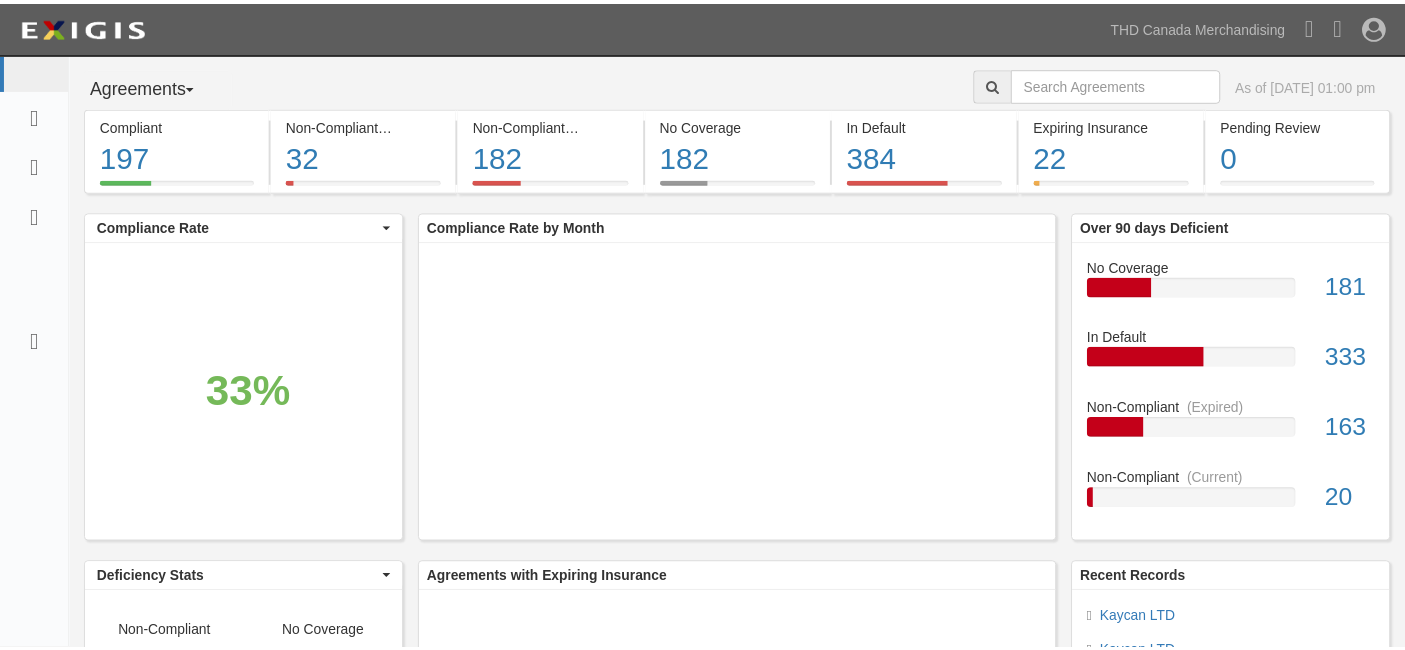 scroll, scrollTop: 0, scrollLeft: 0, axis: both 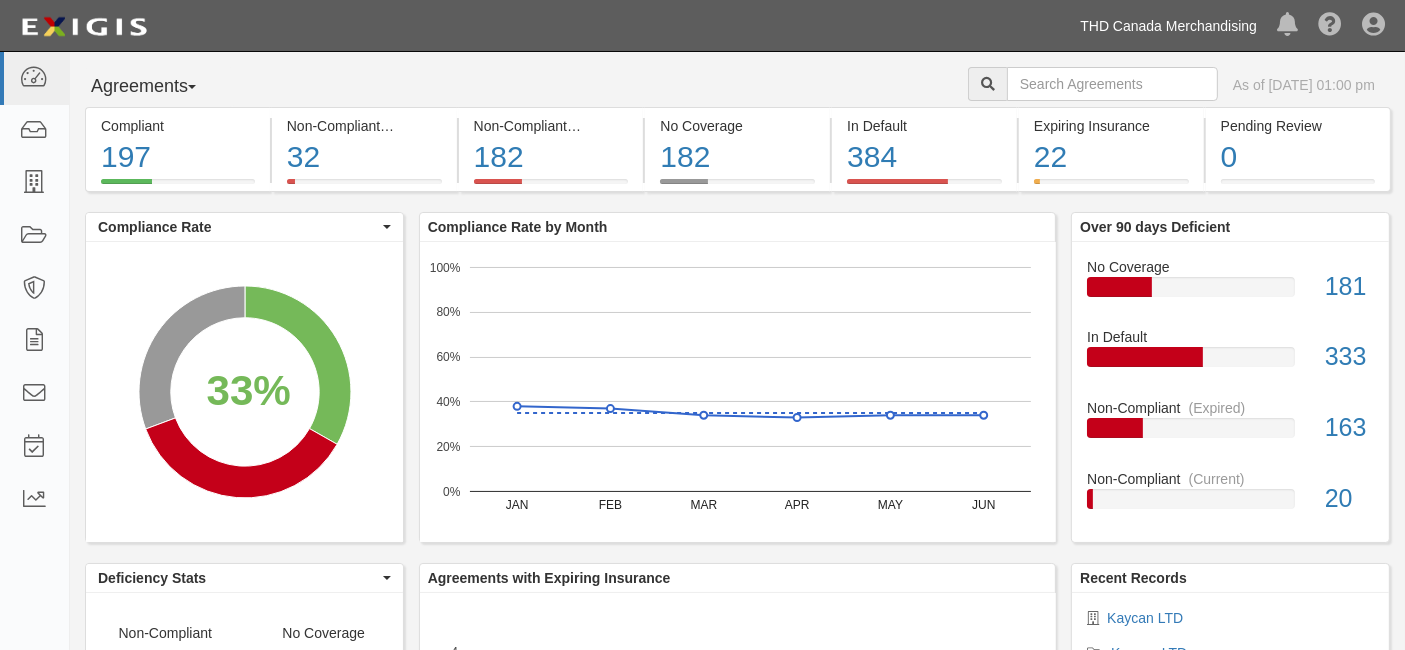 click on "THD Canada Merchandising" at bounding box center [1168, 26] 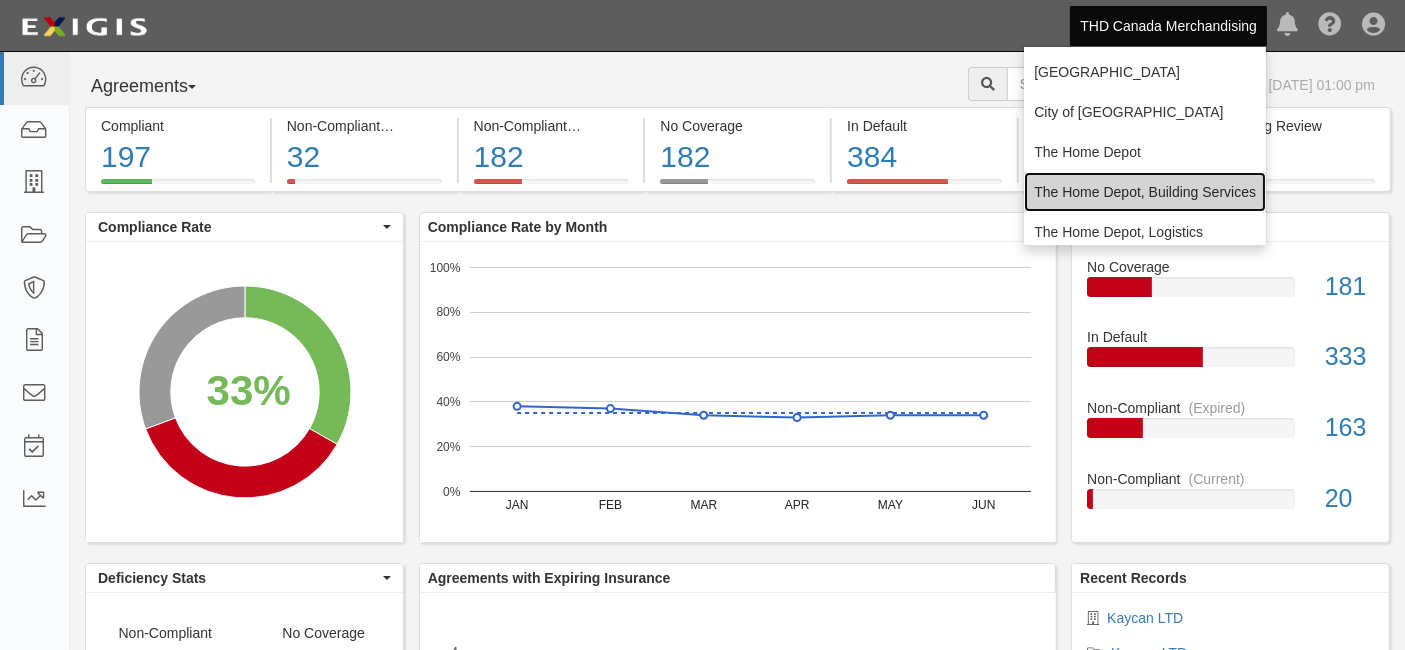 click on "The Home Depot, Building Services" at bounding box center [1145, 192] 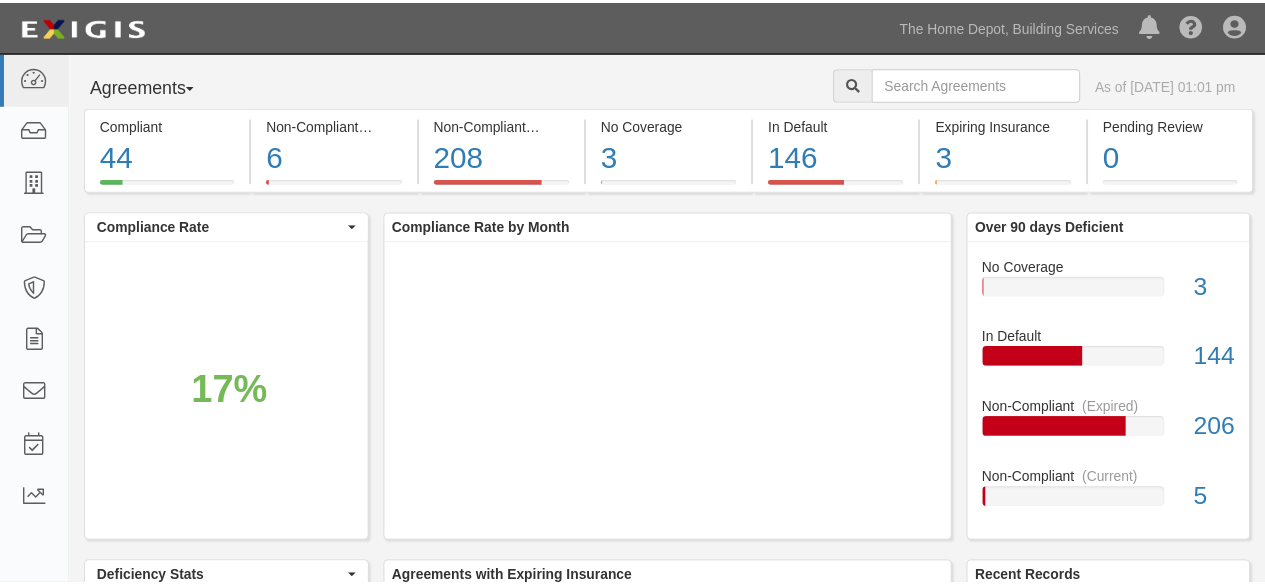scroll, scrollTop: 0, scrollLeft: 0, axis: both 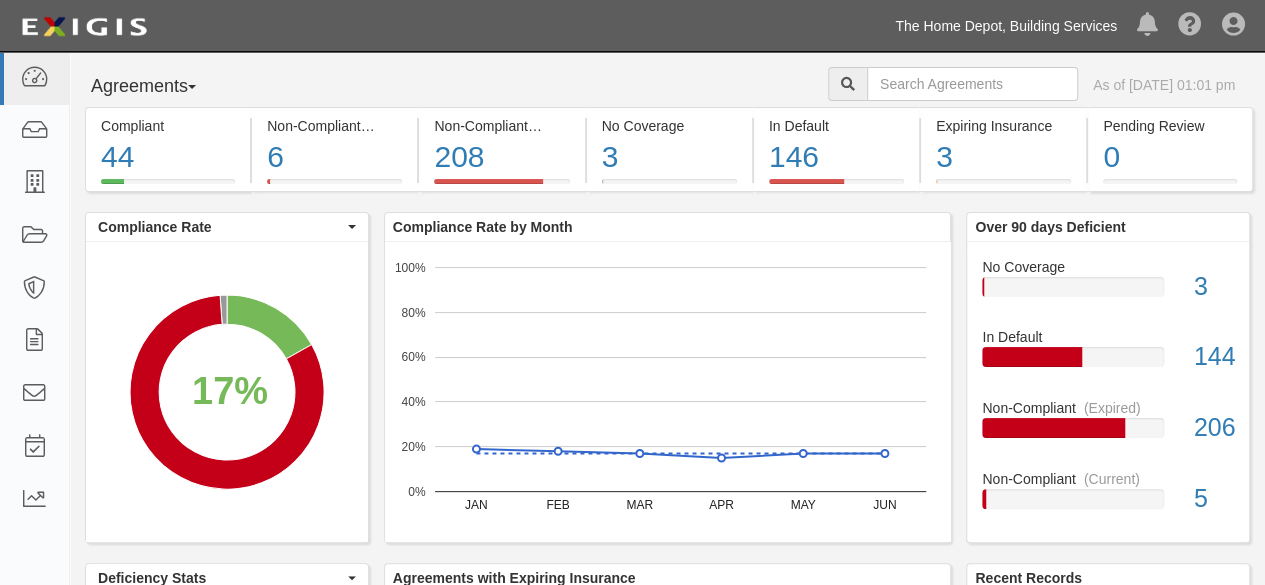 drag, startPoint x: 1096, startPoint y: 25, endPoint x: 1026, endPoint y: 101, distance: 103.32473 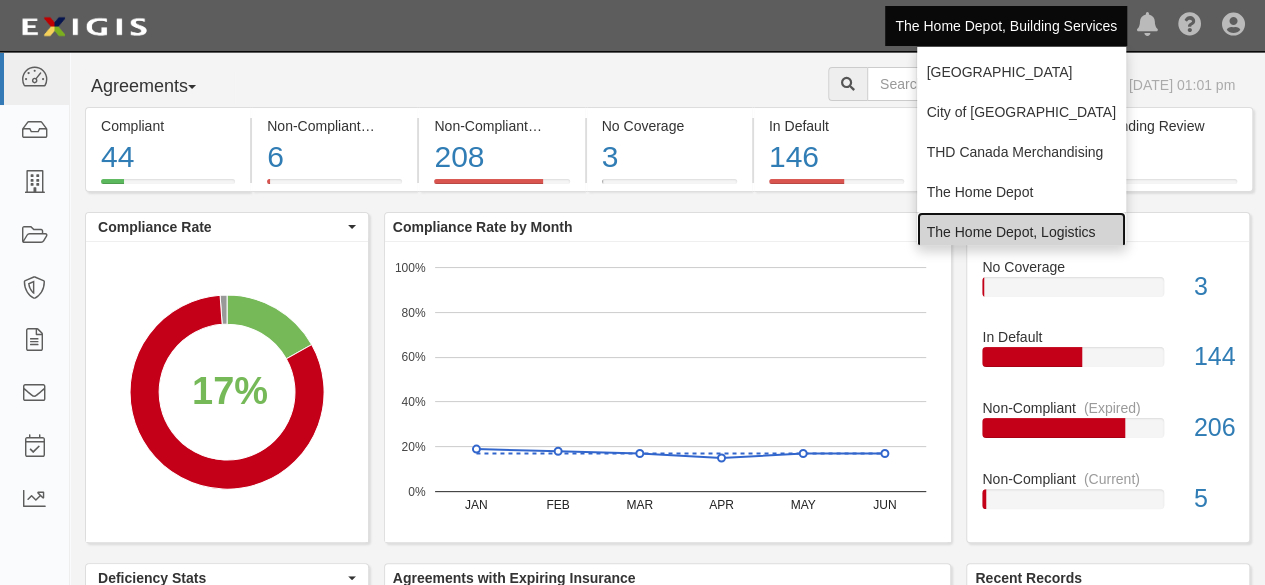 click on "The Home Depot, Logistics" at bounding box center [1021, 232] 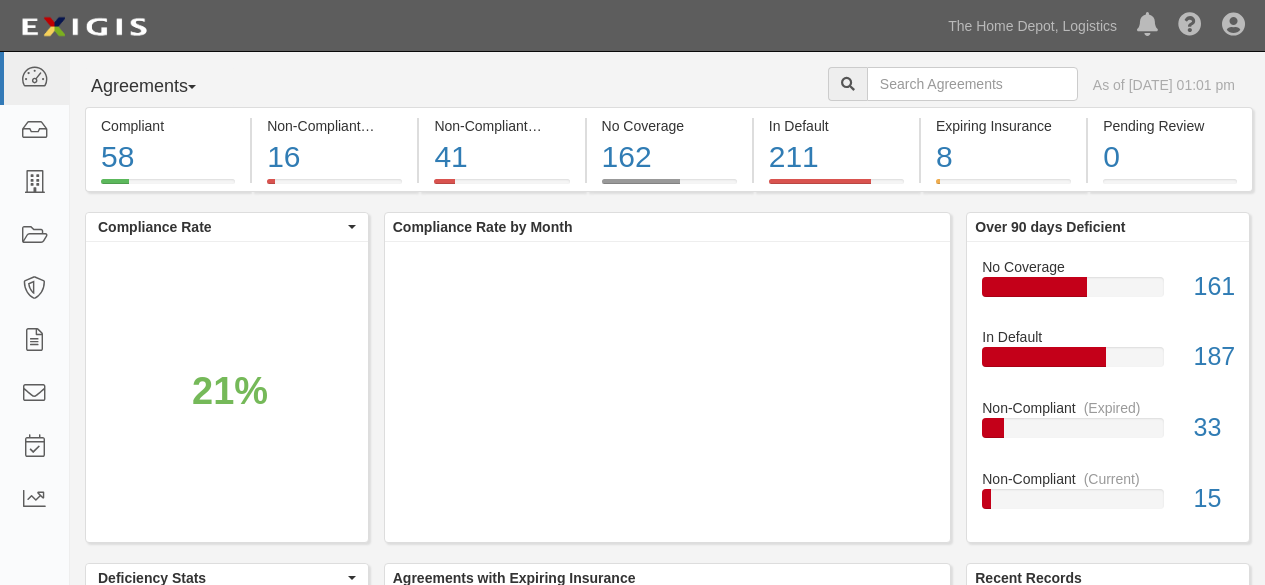 scroll, scrollTop: 0, scrollLeft: 0, axis: both 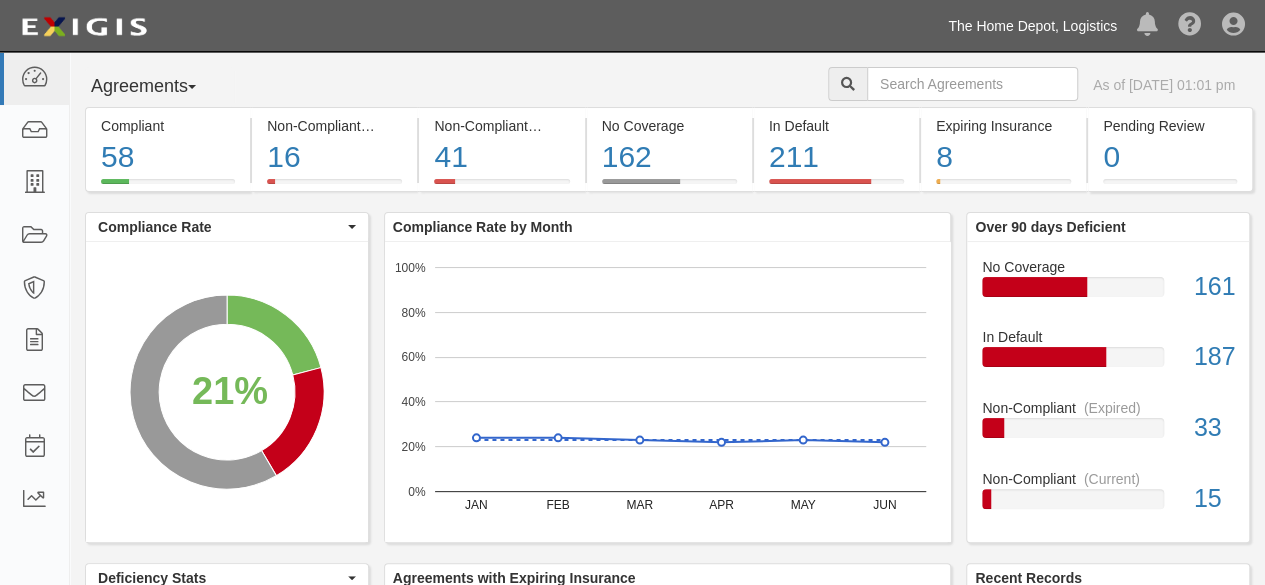 click on "The Home Depot, Logistics" at bounding box center [1032, 26] 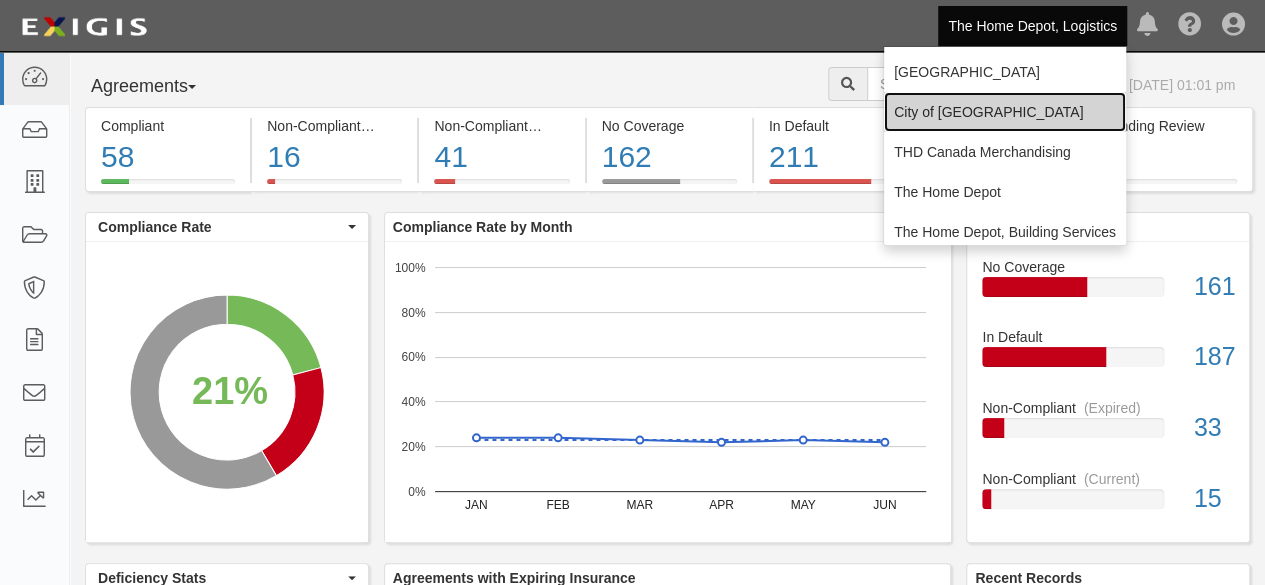click on "City of [GEOGRAPHIC_DATA]" at bounding box center [1005, 112] 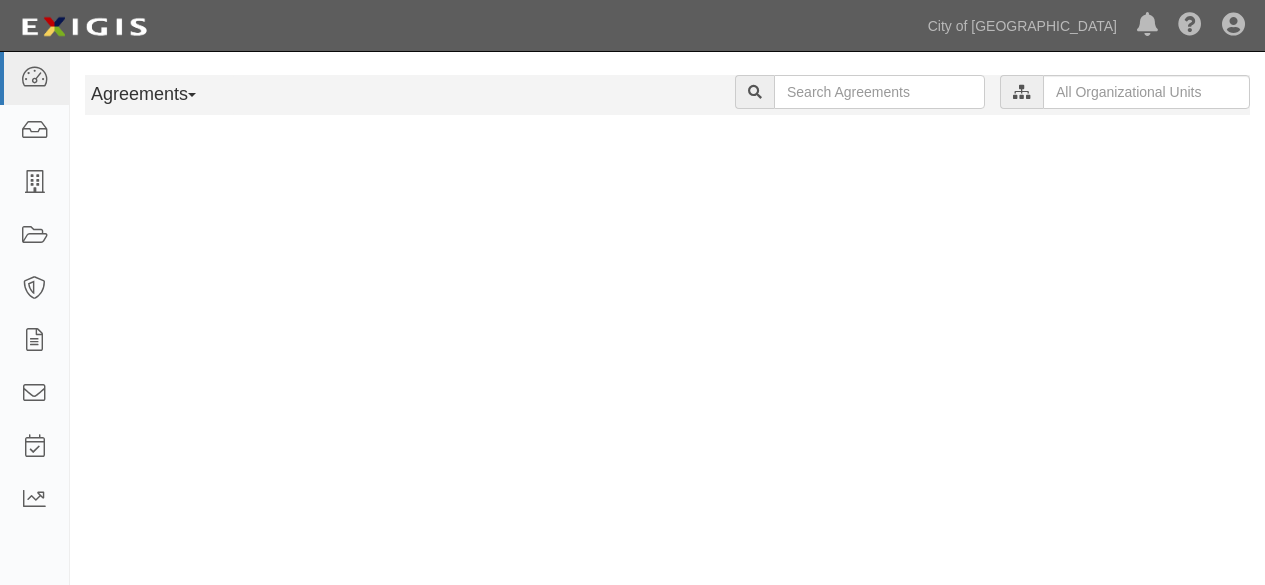 scroll, scrollTop: 0, scrollLeft: 0, axis: both 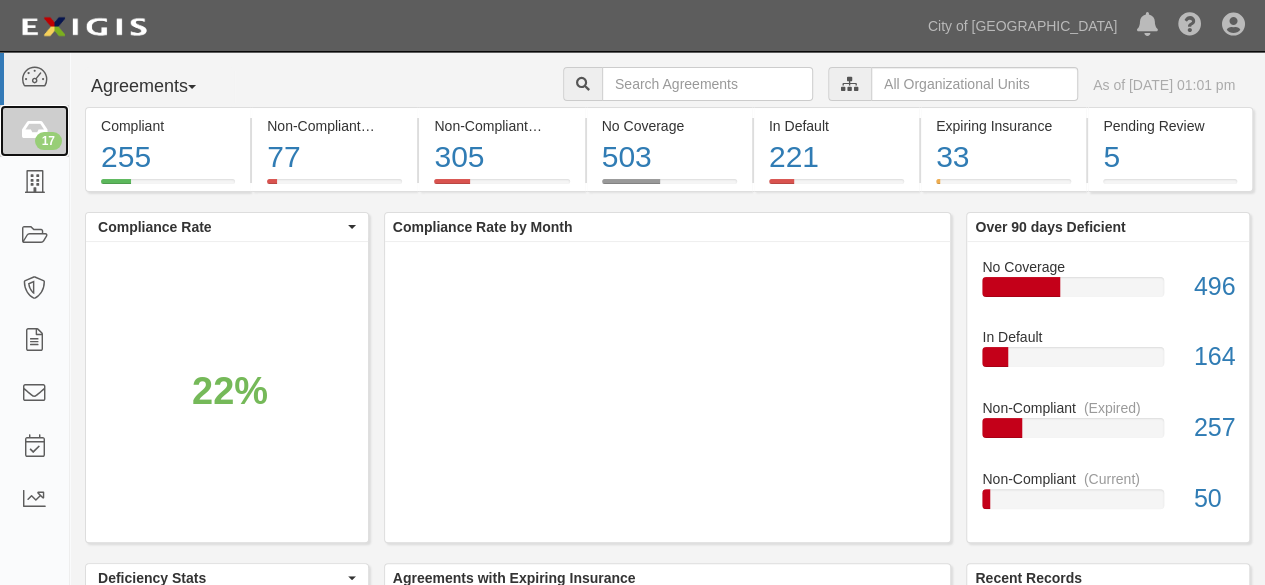 drag, startPoint x: 41, startPoint y: 147, endPoint x: 243, endPoint y: 24, distance: 236.50159 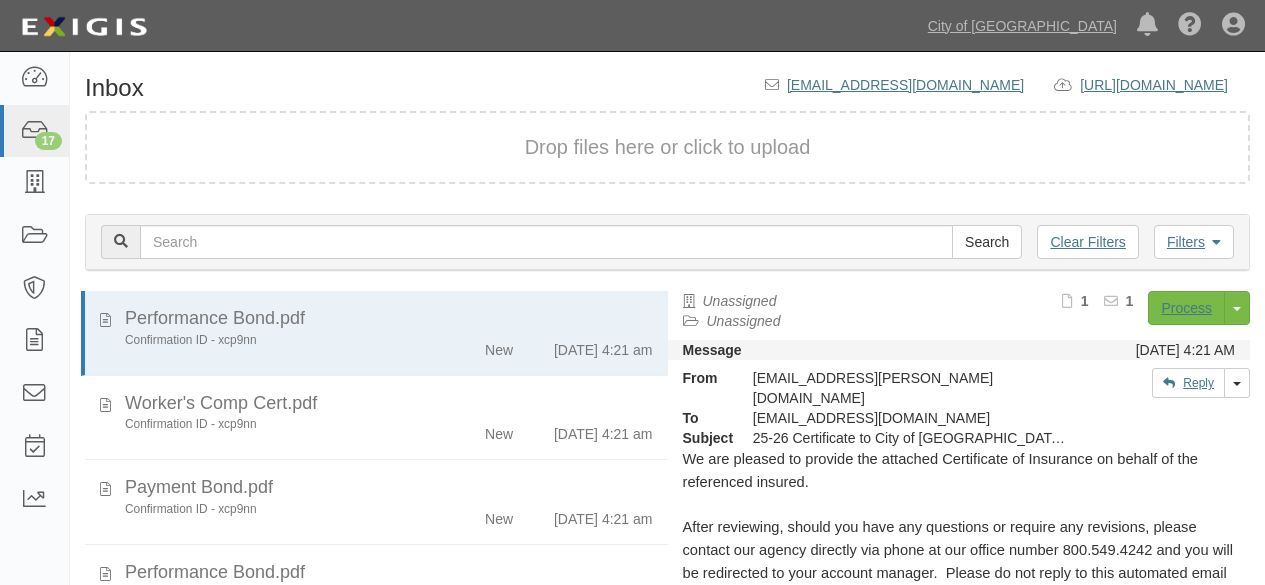 scroll, scrollTop: 0, scrollLeft: 0, axis: both 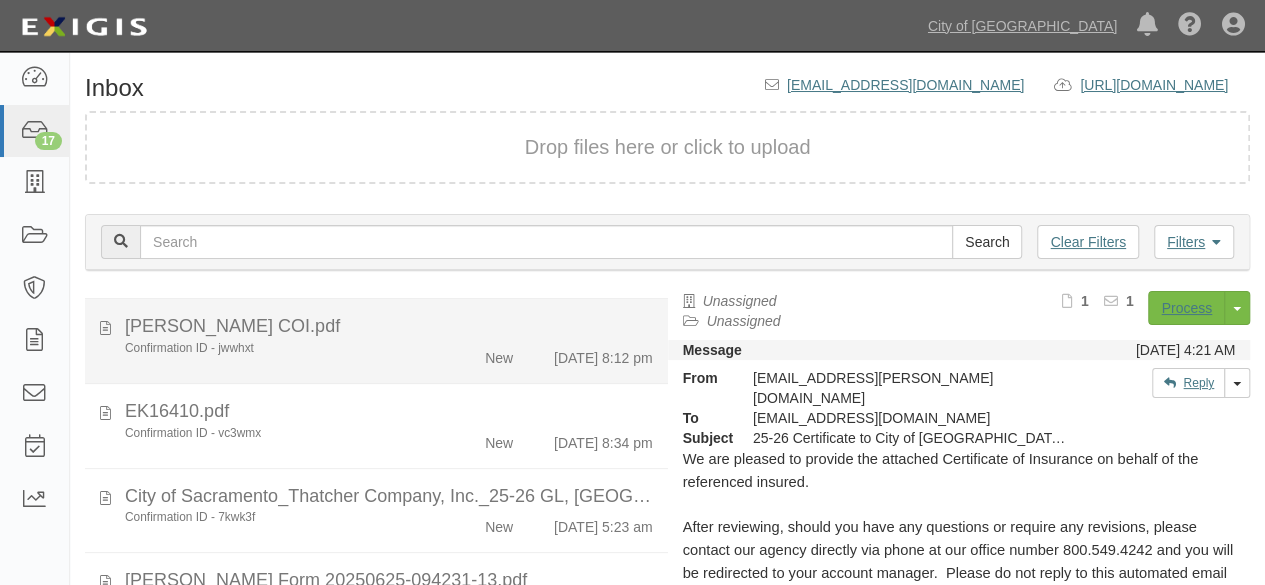 click on "Confirmation ID - jwwhxt" 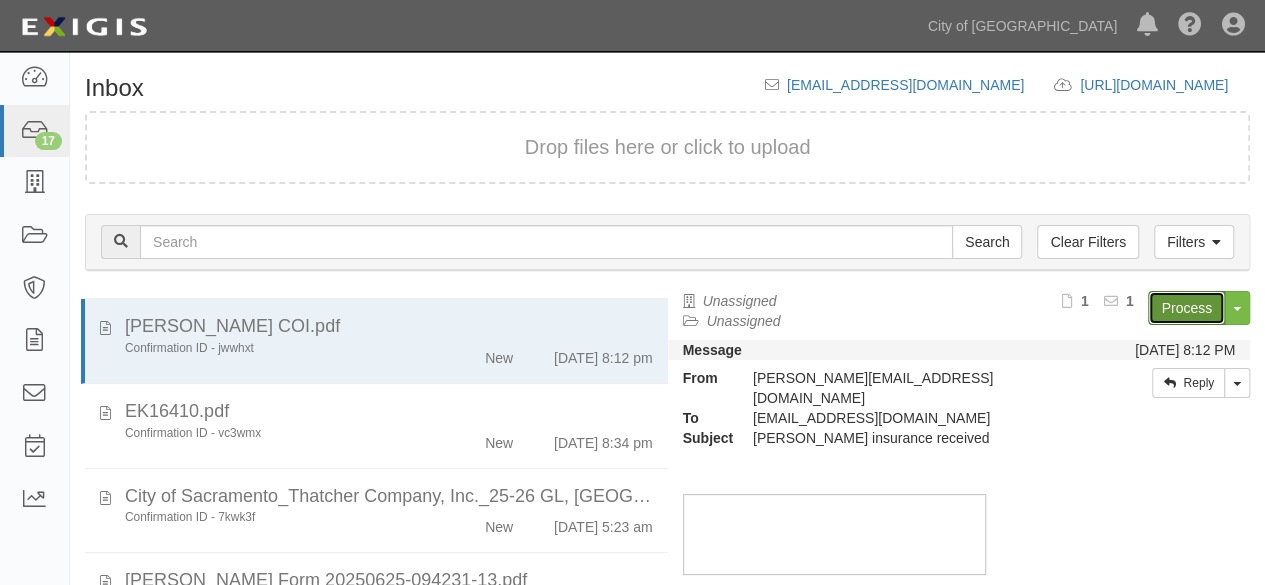 click on "Process" at bounding box center (1186, 308) 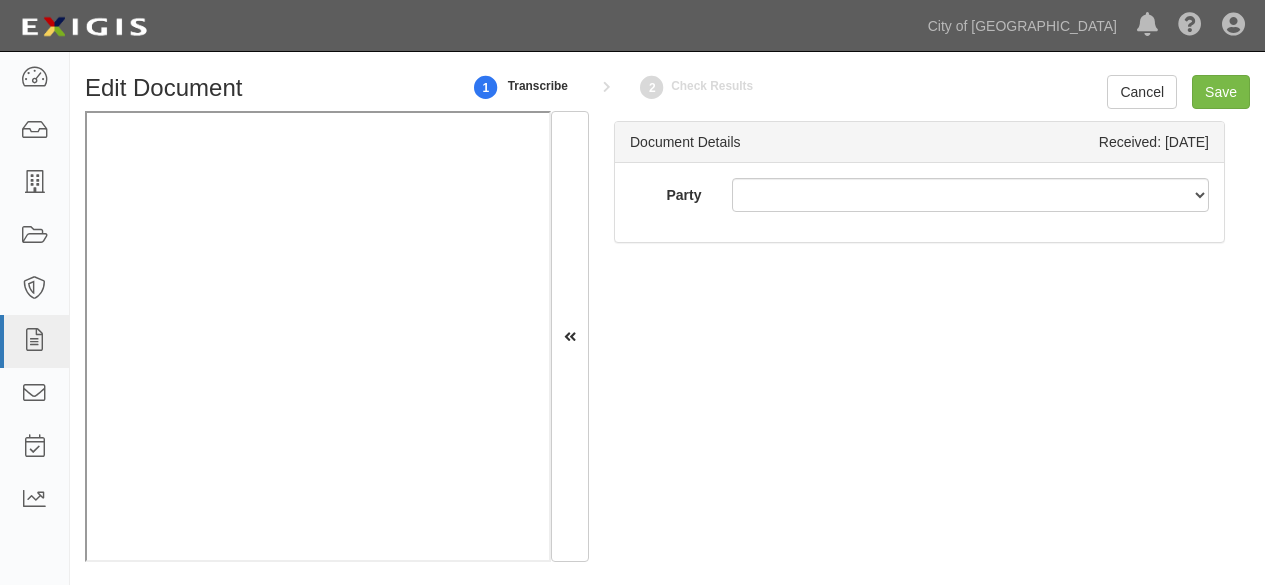 scroll, scrollTop: 0, scrollLeft: 0, axis: both 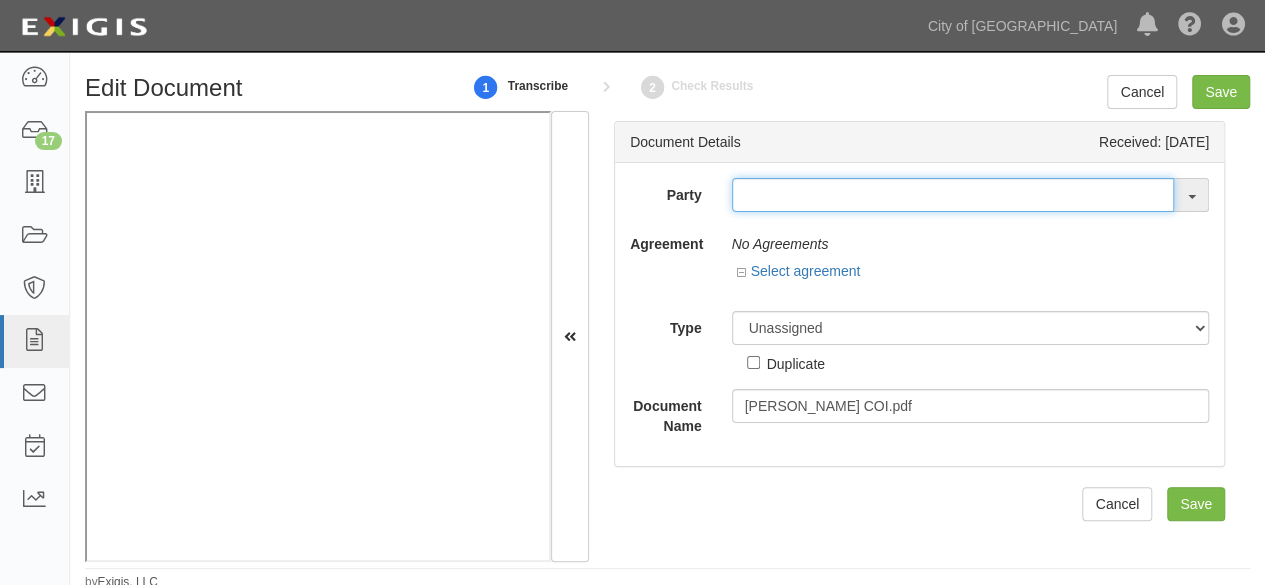 click at bounding box center (953, 195) 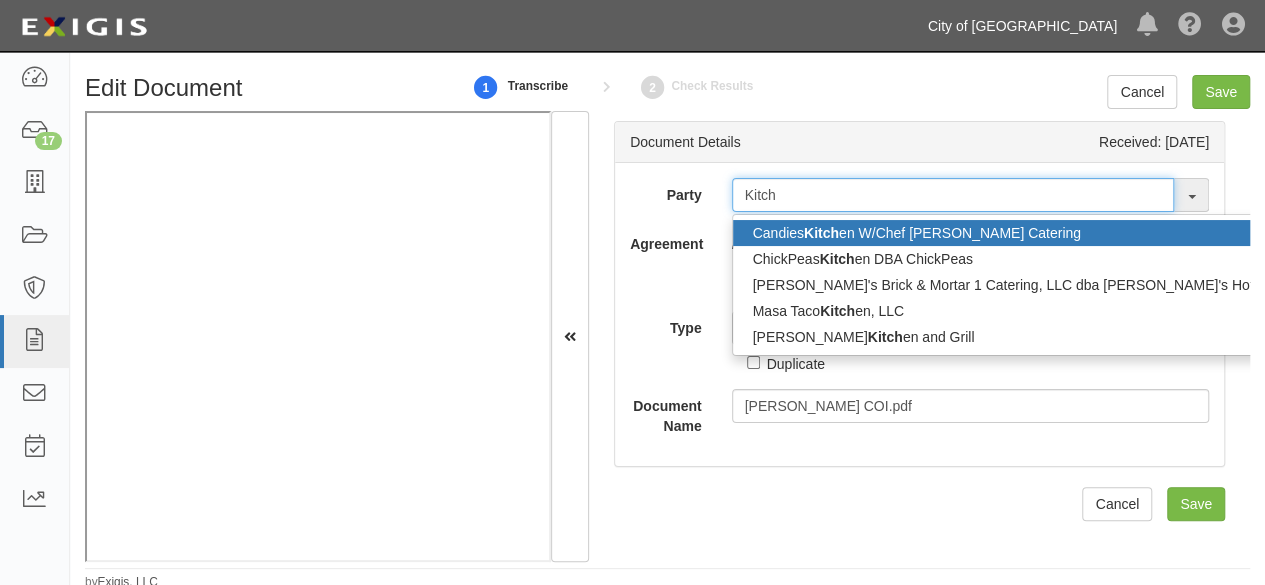 type on "Kitch" 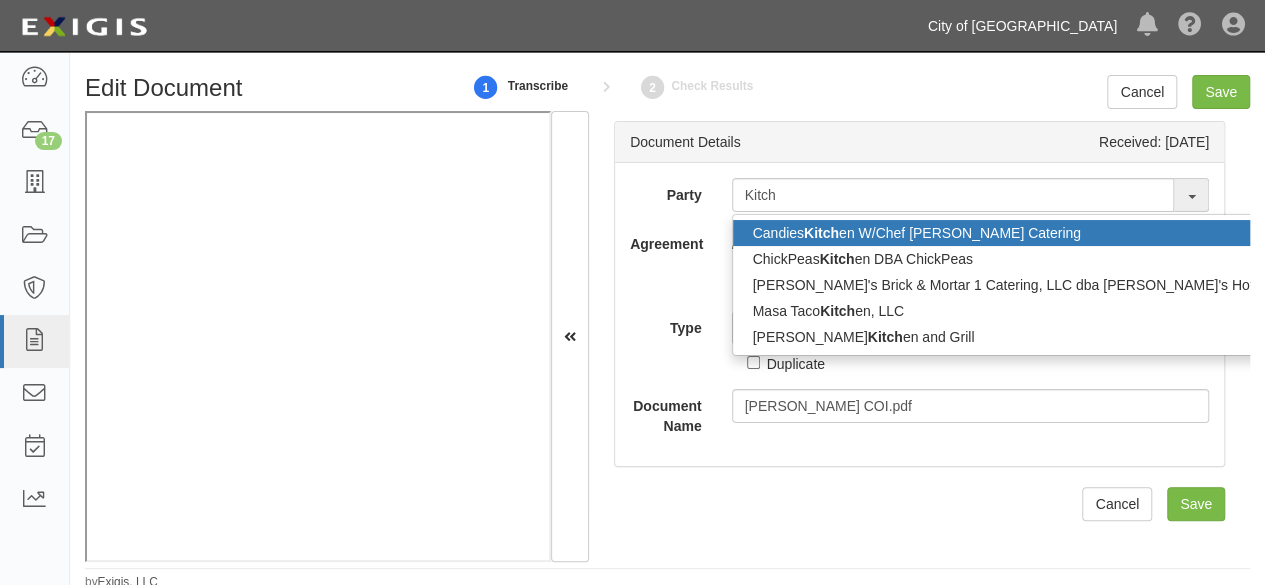 type 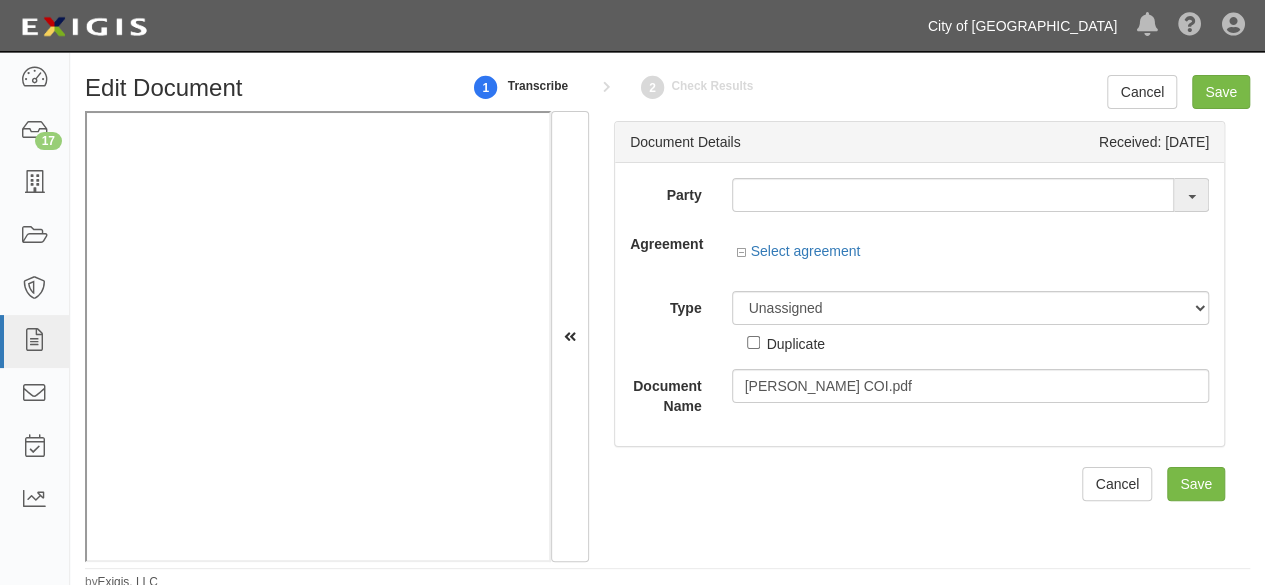 click on "City of [GEOGRAPHIC_DATA]" at bounding box center (1022, 26) 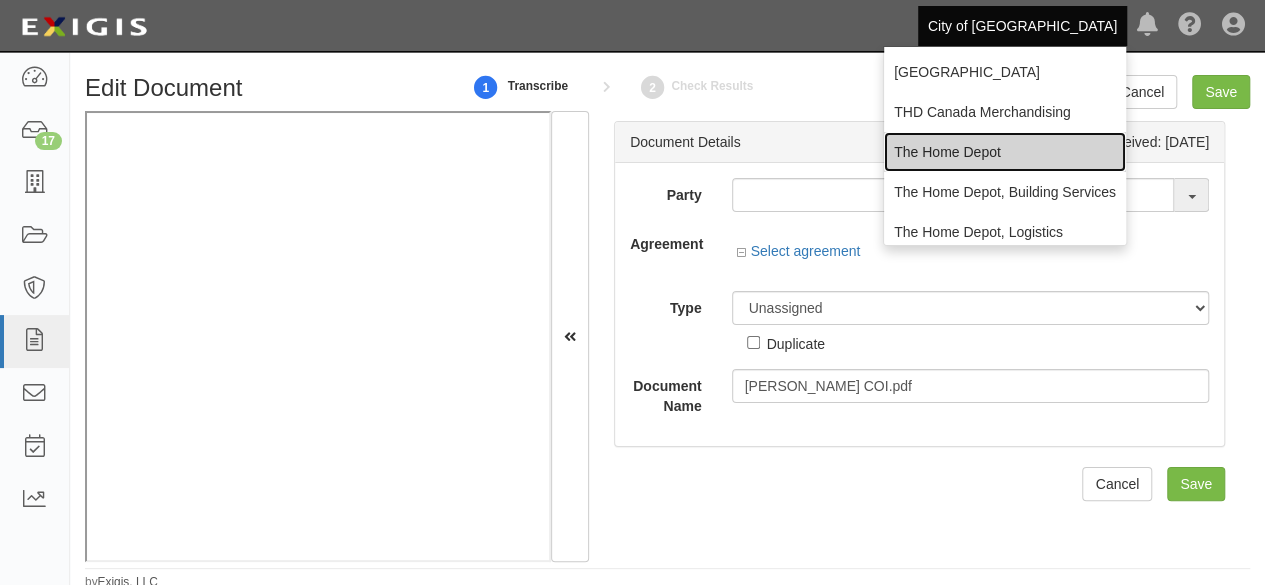 click on "The Home Depot" at bounding box center [1005, 152] 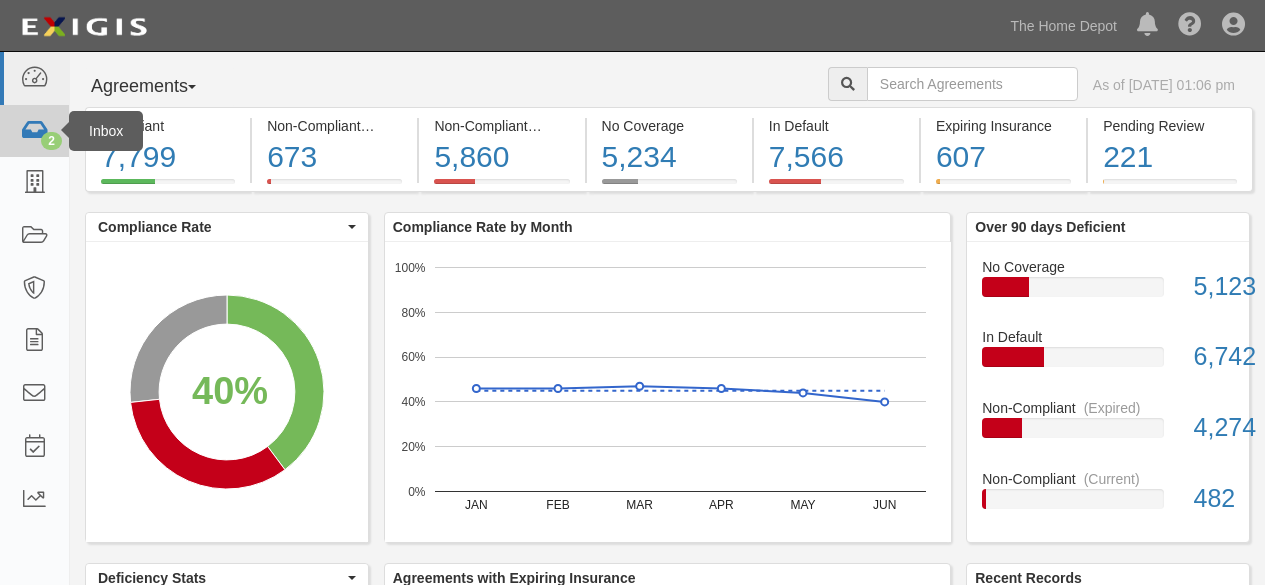 scroll, scrollTop: 0, scrollLeft: 0, axis: both 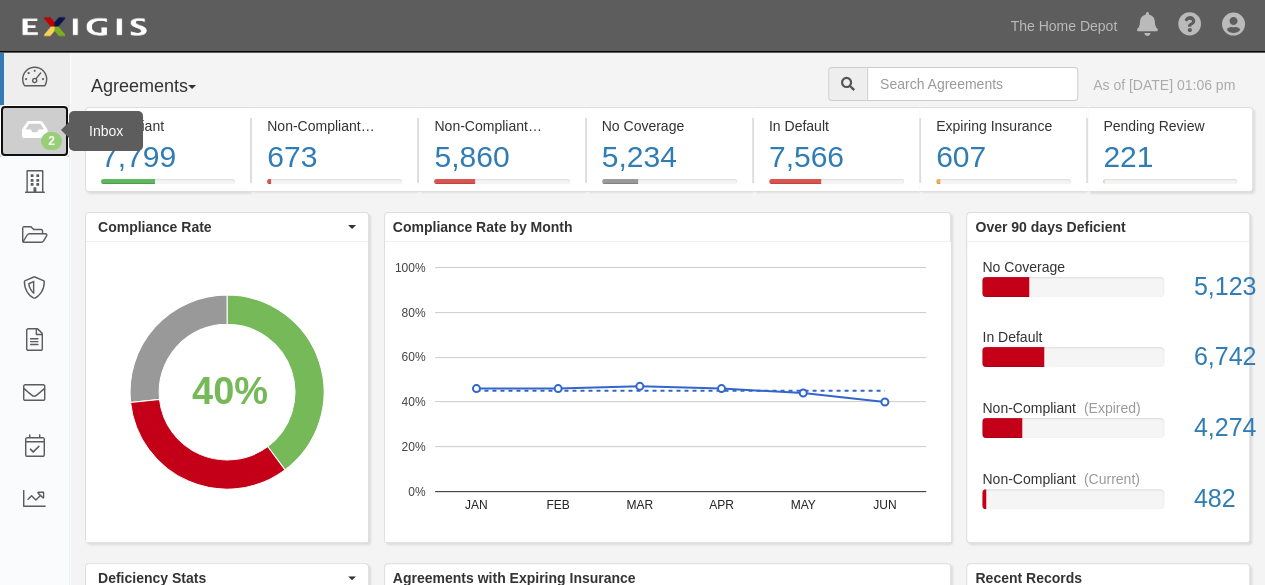 click at bounding box center (34, 131) 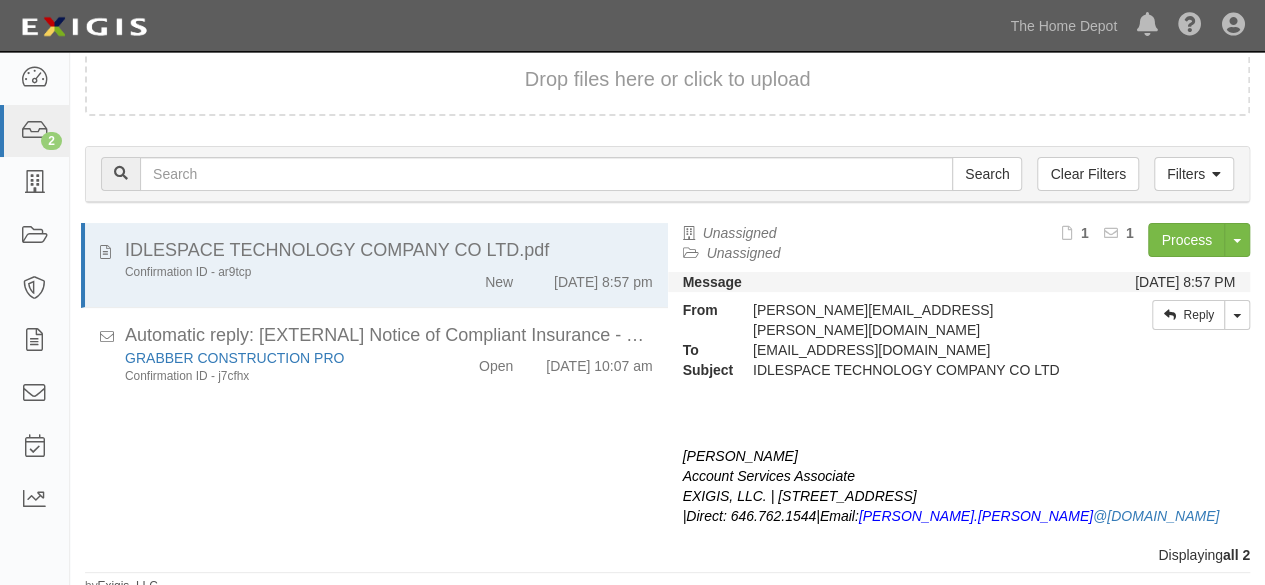 scroll, scrollTop: 76, scrollLeft: 0, axis: vertical 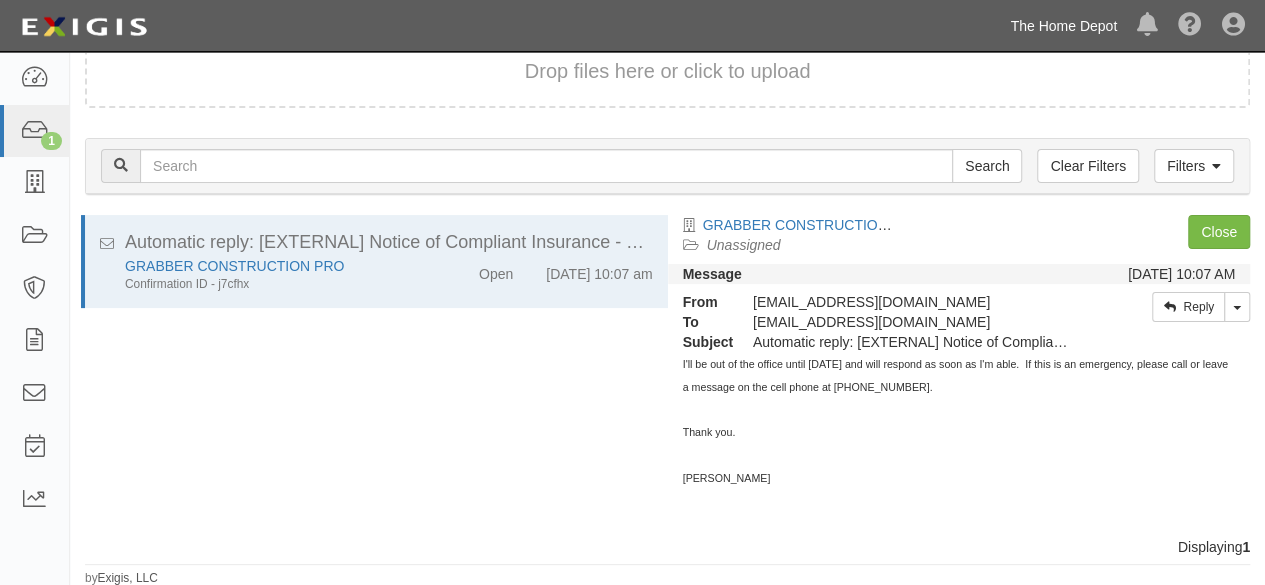 click on "The Home Depot" at bounding box center (1063, 26) 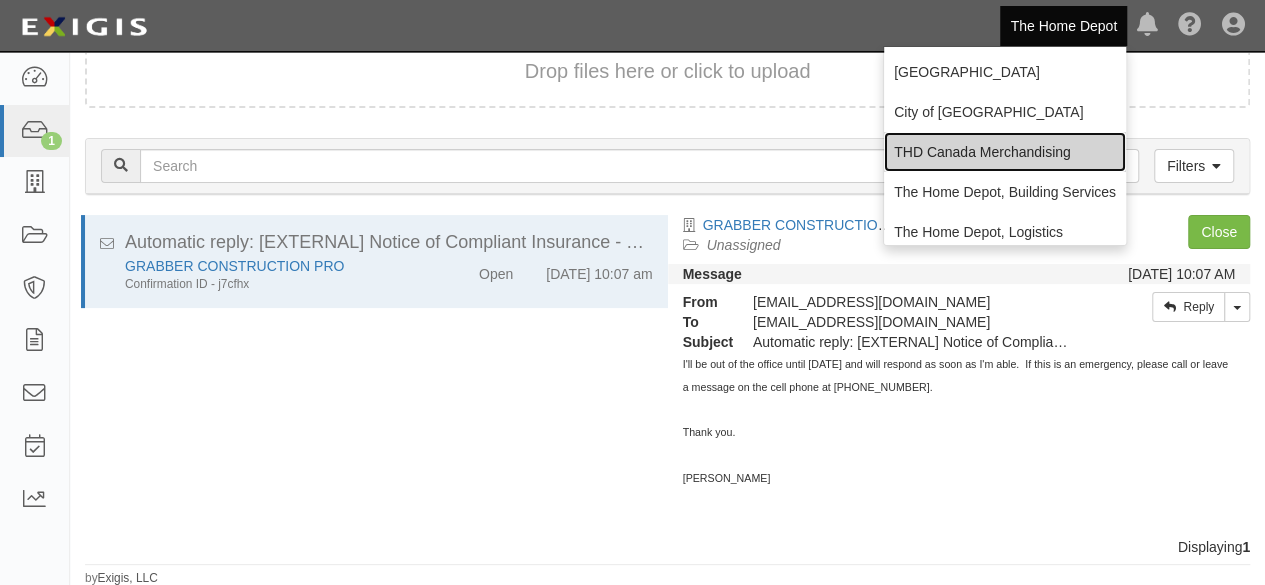 click on "THD Canada Merchandising" at bounding box center (1005, 152) 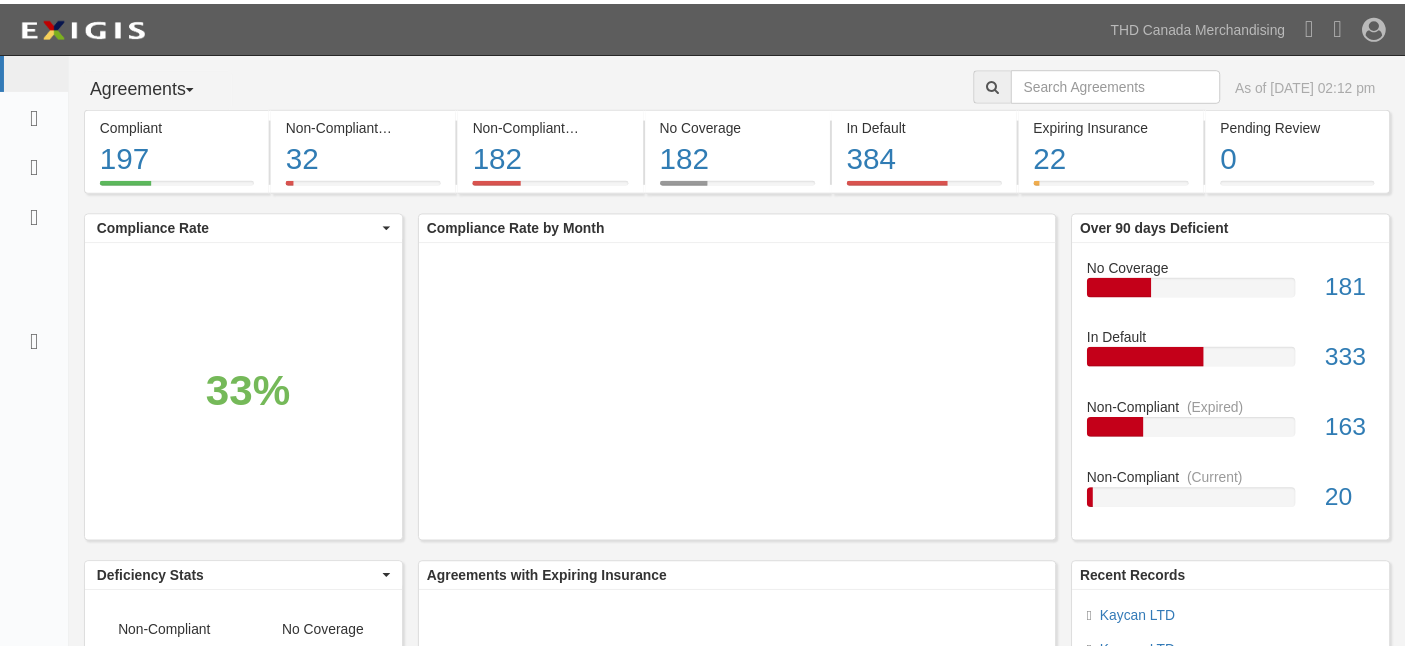 scroll, scrollTop: 0, scrollLeft: 0, axis: both 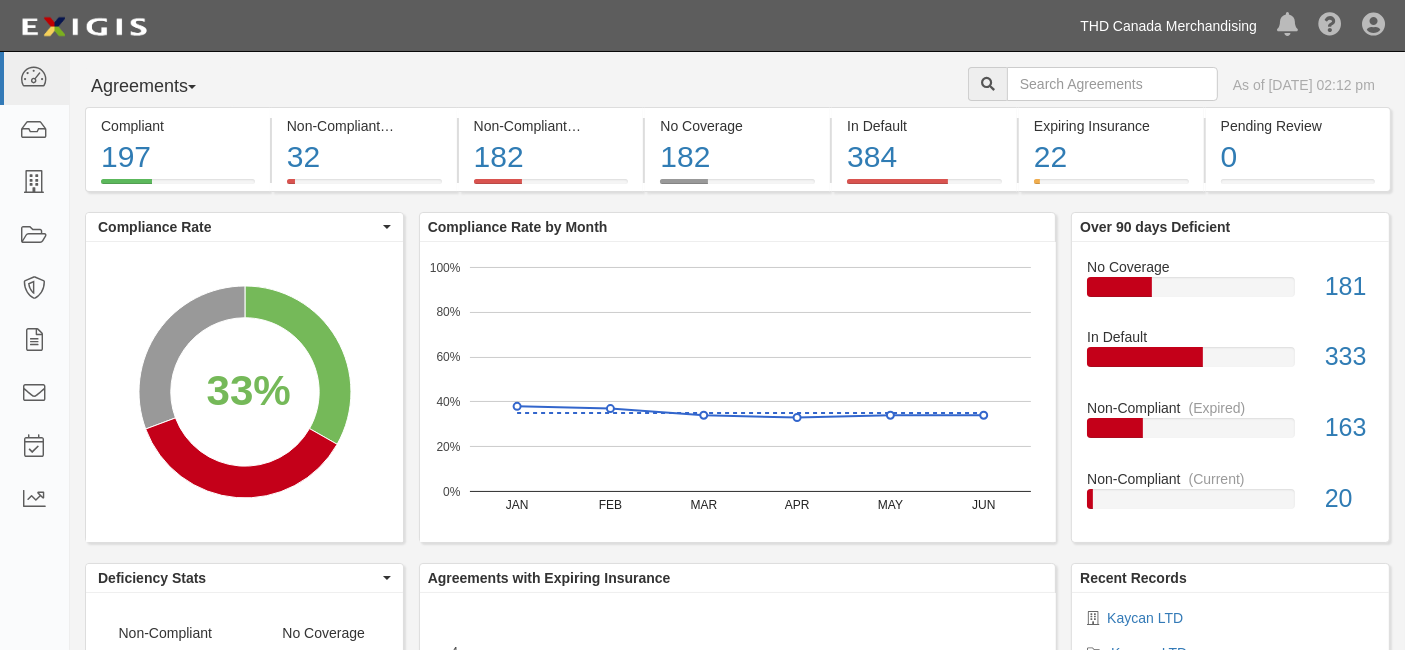 click on "THD Canada Merchandising" at bounding box center (1168, 26) 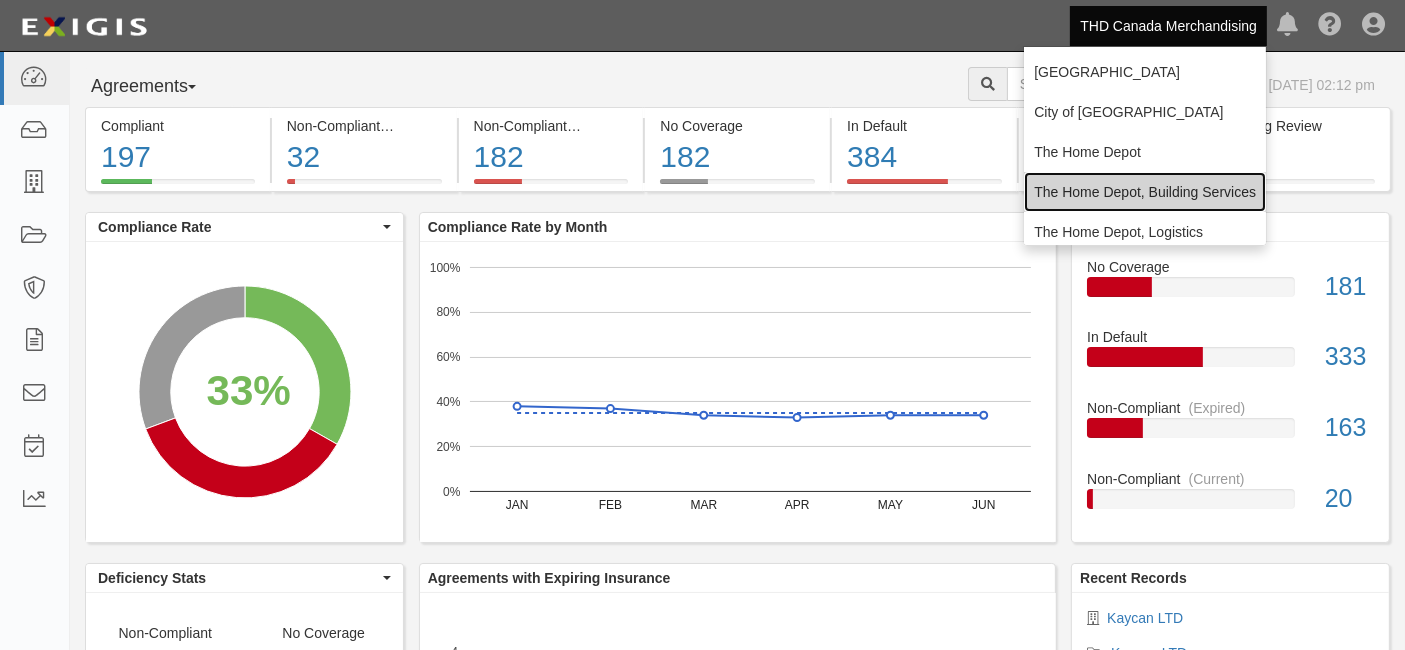 click on "The Home Depot, Building Services" at bounding box center (1145, 192) 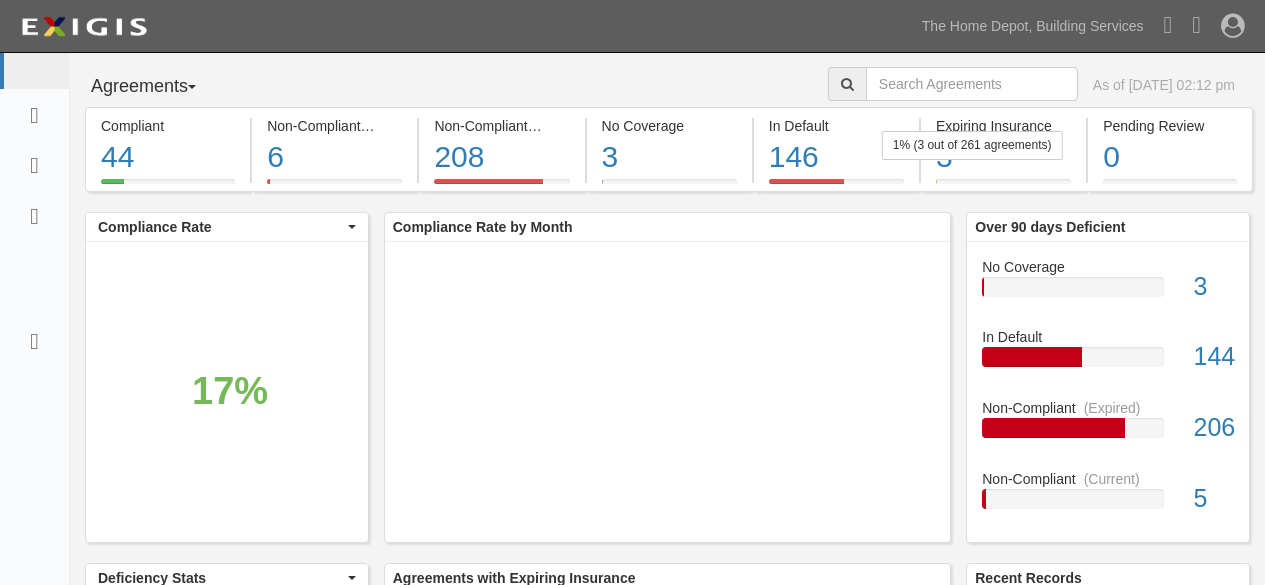 scroll, scrollTop: 0, scrollLeft: 0, axis: both 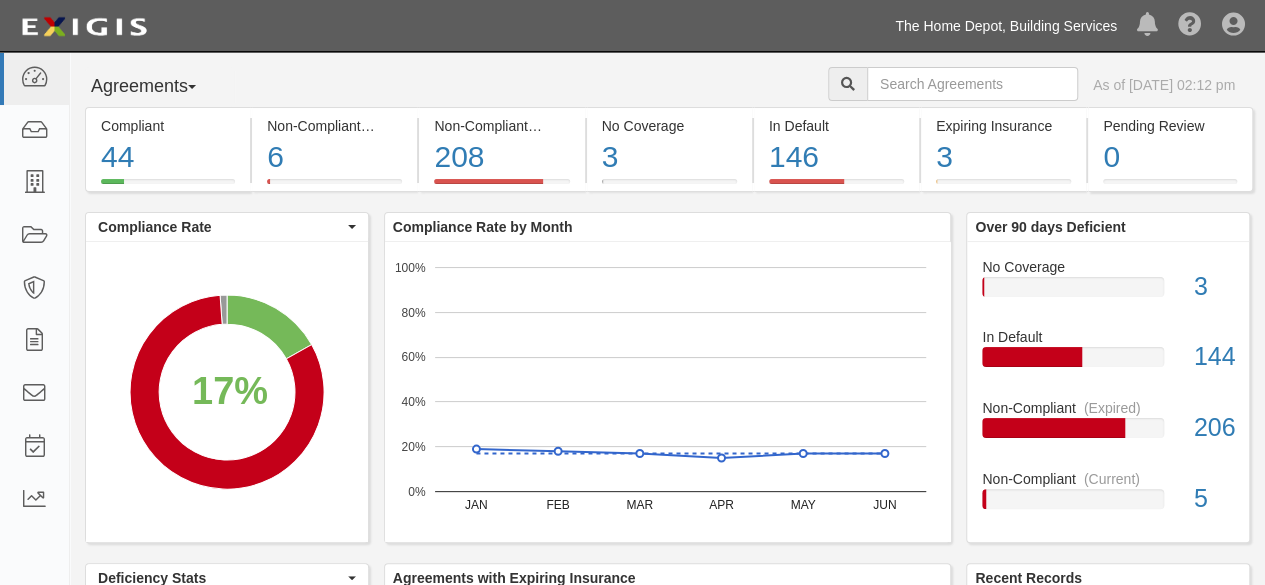 click on "The Home Depot, Building Services" at bounding box center (1006, 26) 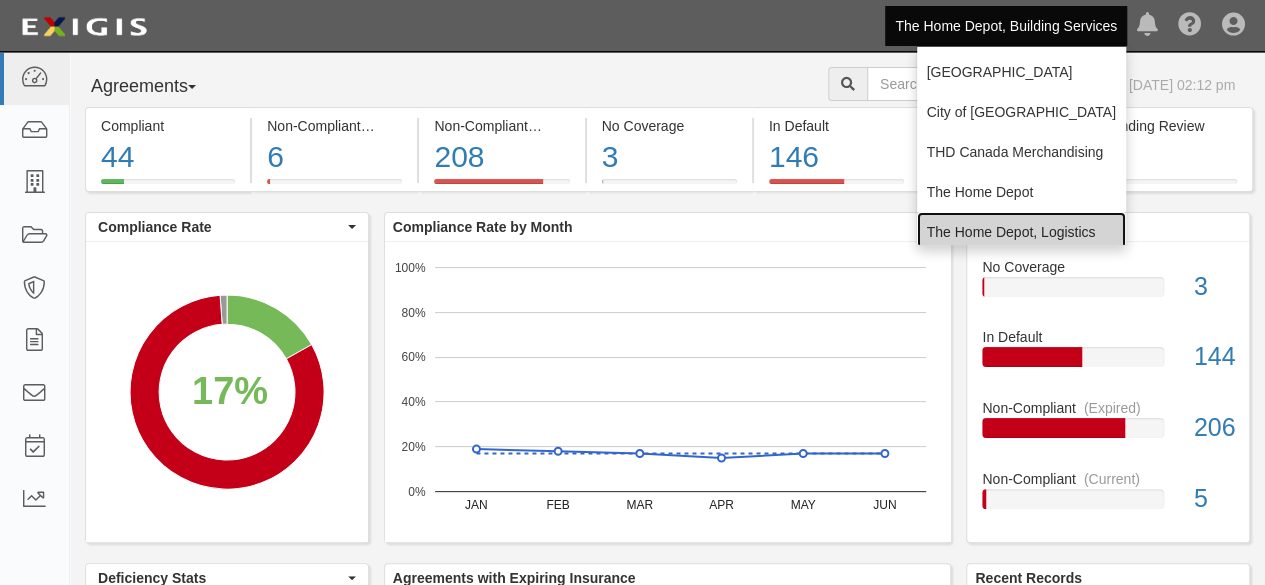 click on "The Home Depot, Logistics" at bounding box center (1021, 232) 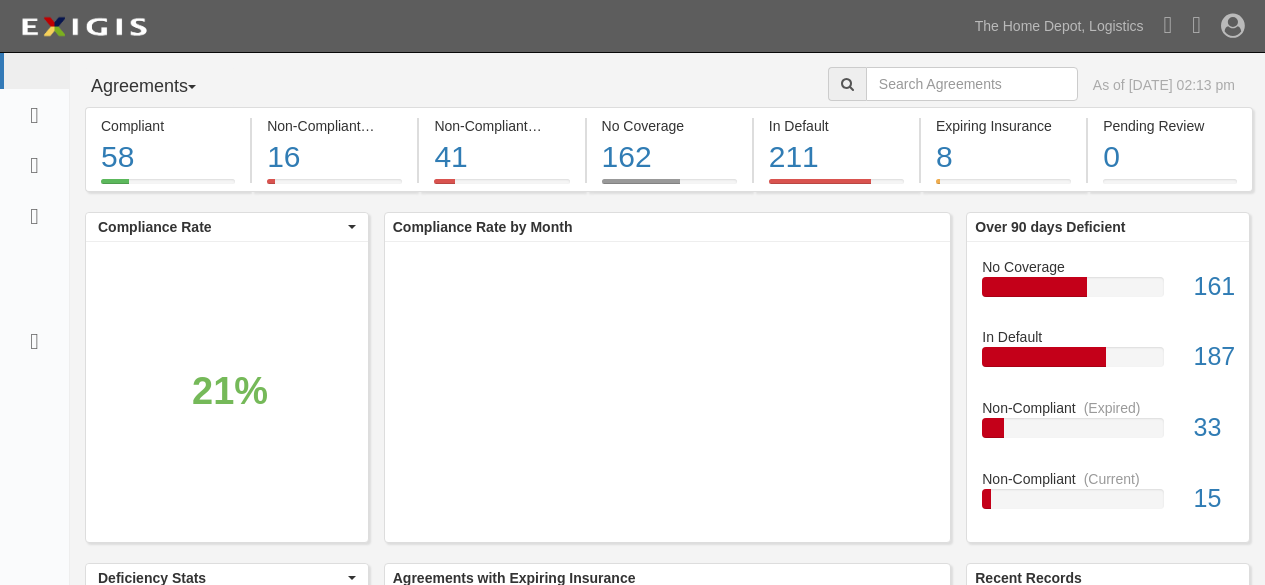scroll, scrollTop: 0, scrollLeft: 0, axis: both 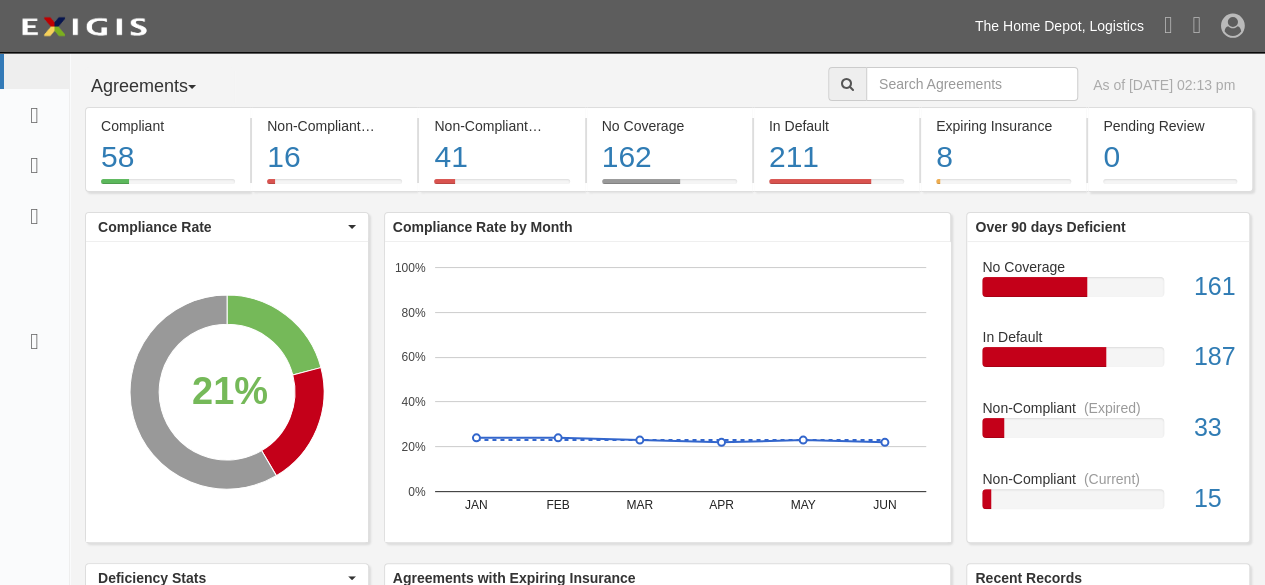 click on "The Home Depot, Logistics" at bounding box center (1059, 26) 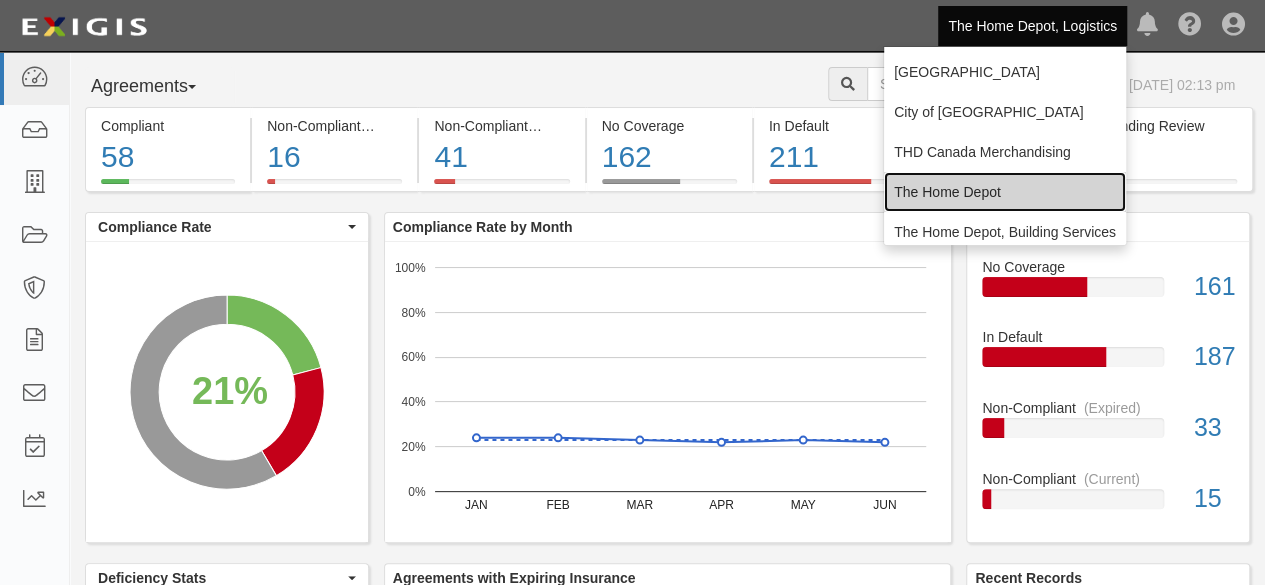 click on "The Home Depot" at bounding box center (1005, 192) 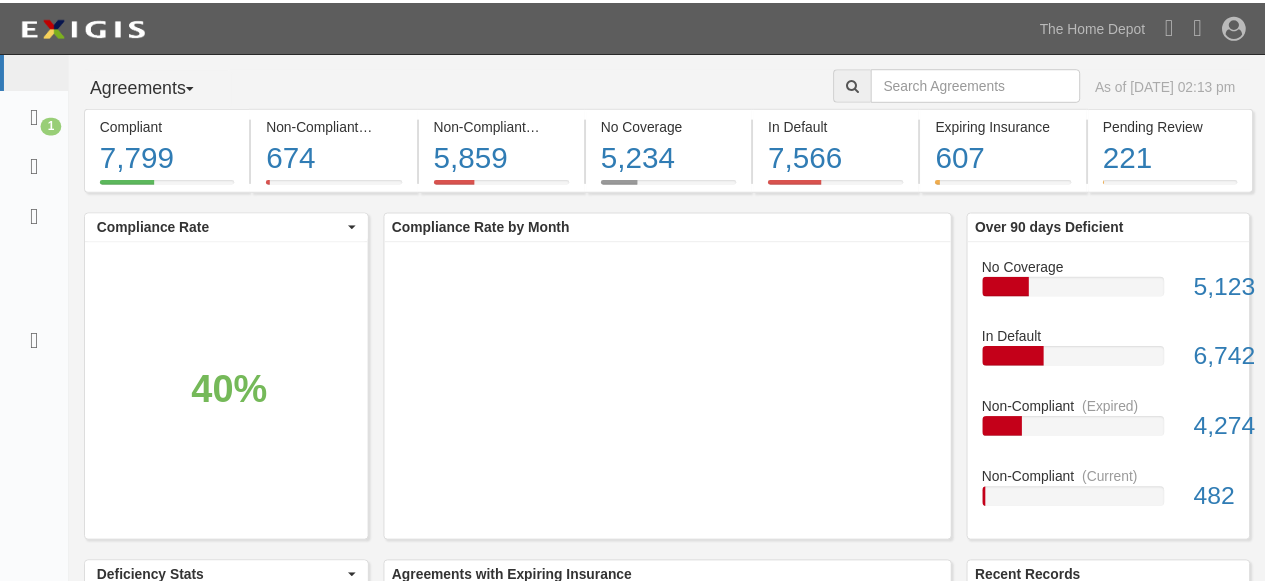 scroll, scrollTop: 0, scrollLeft: 0, axis: both 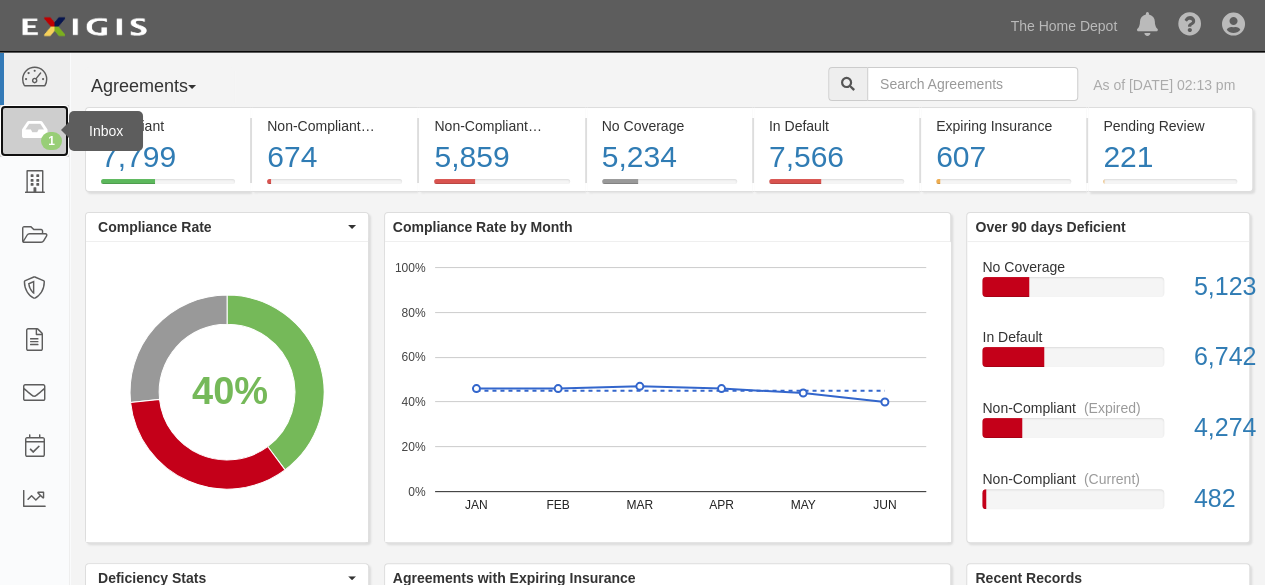 click at bounding box center [34, 131] 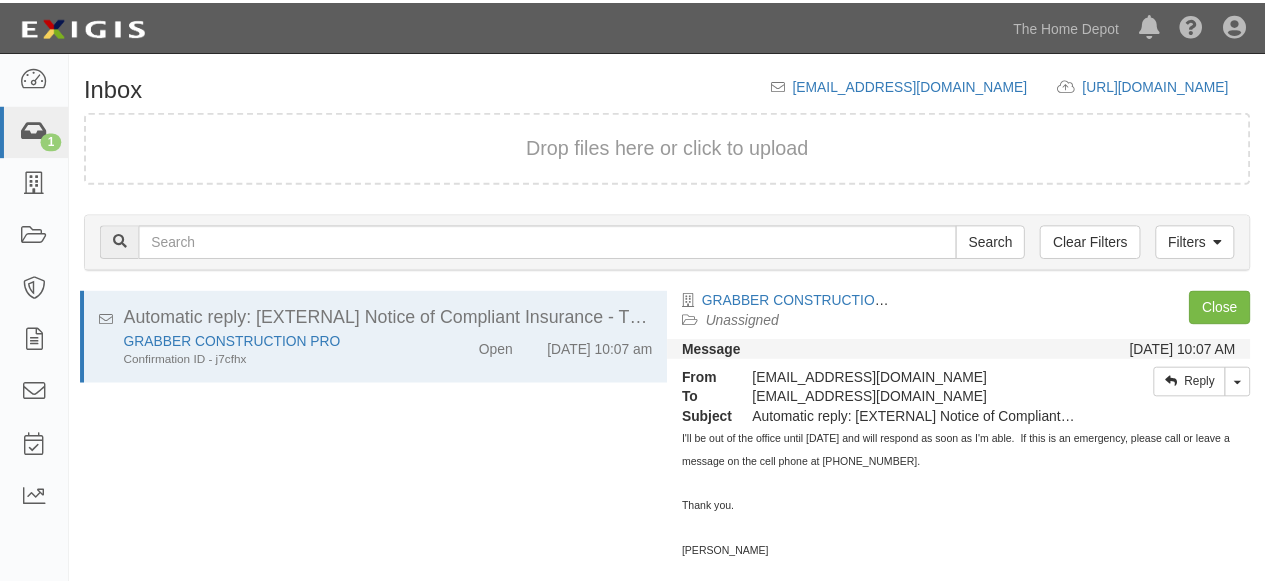 scroll, scrollTop: 0, scrollLeft: 0, axis: both 